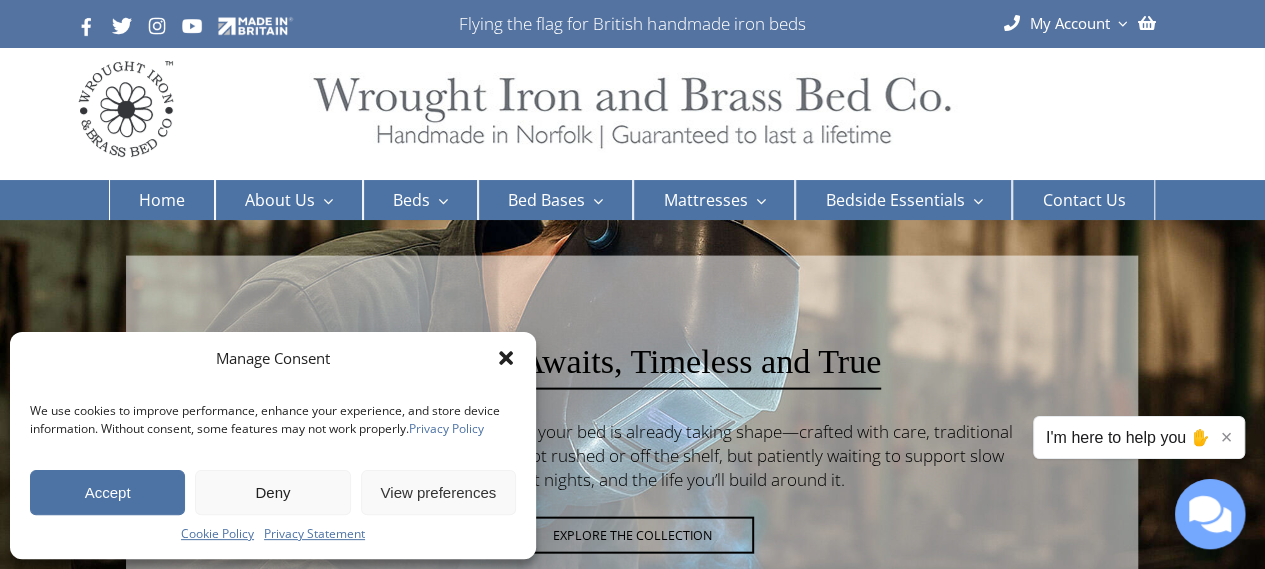 scroll, scrollTop: 0, scrollLeft: 0, axis: both 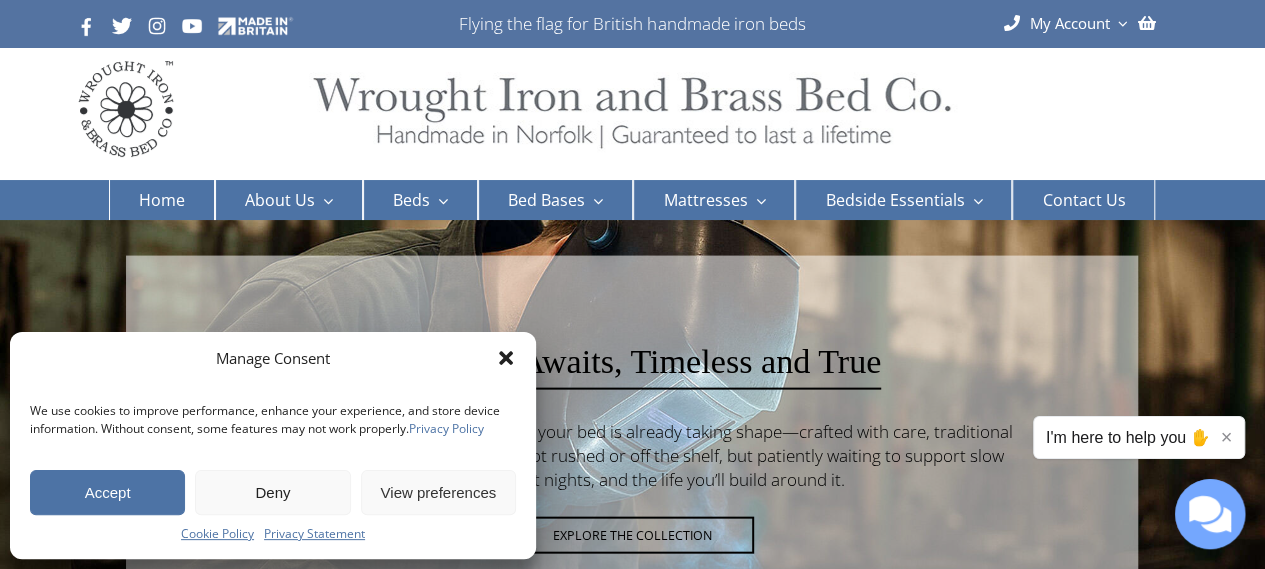 click 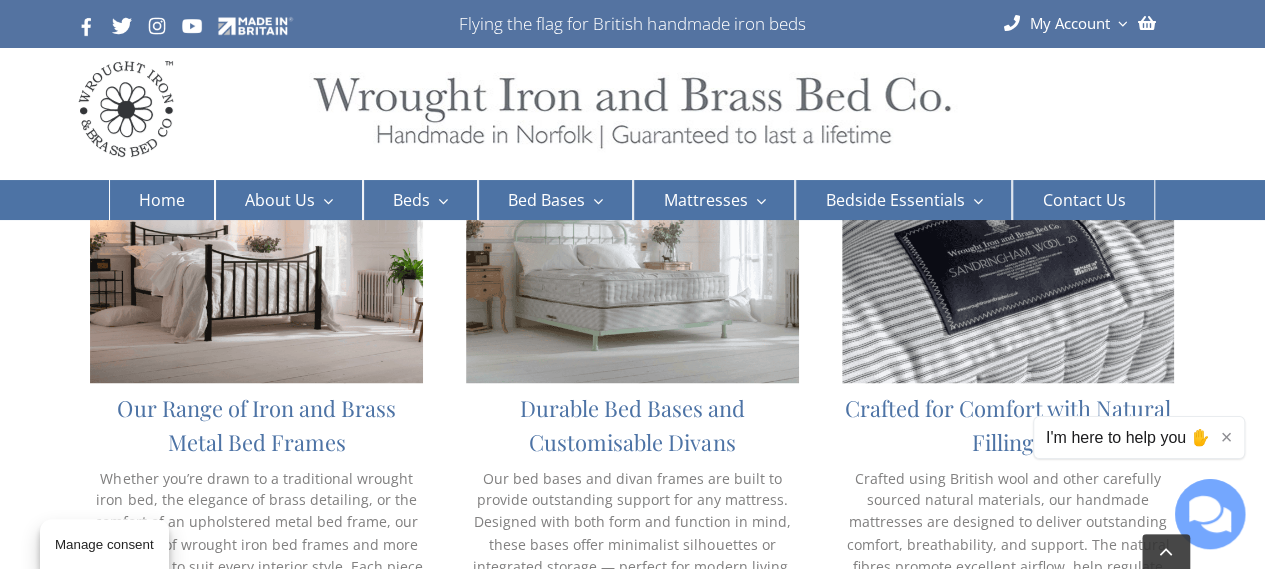 scroll, scrollTop: 1356, scrollLeft: 0, axis: vertical 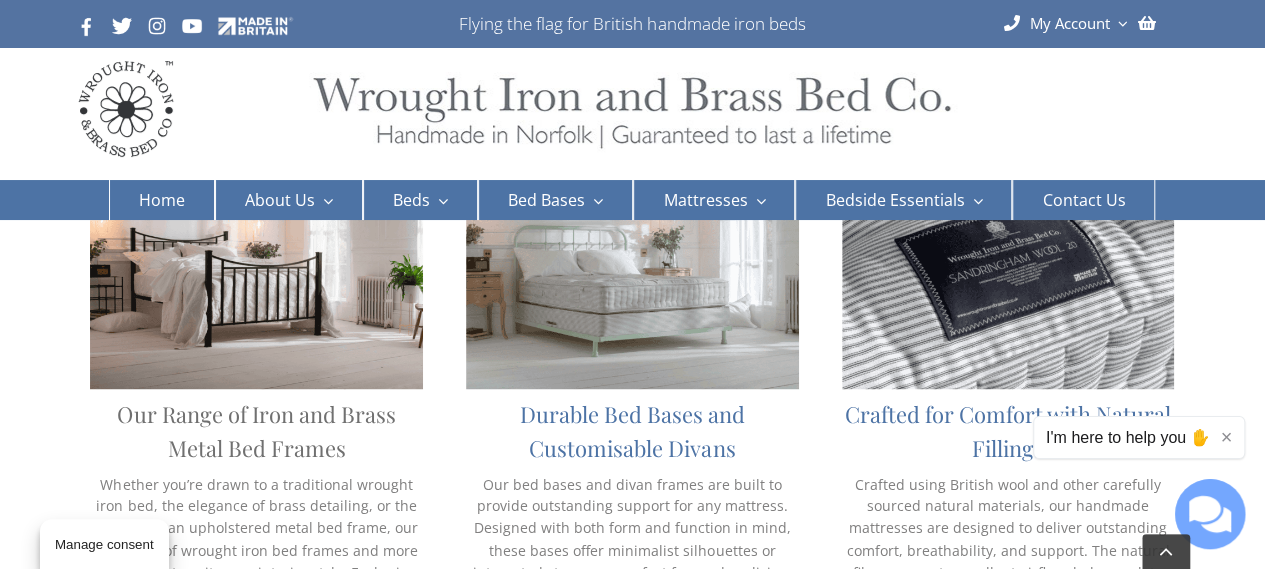 click on "Our Range of Iron and Brass Metal Bed Frames" at bounding box center [256, 431] 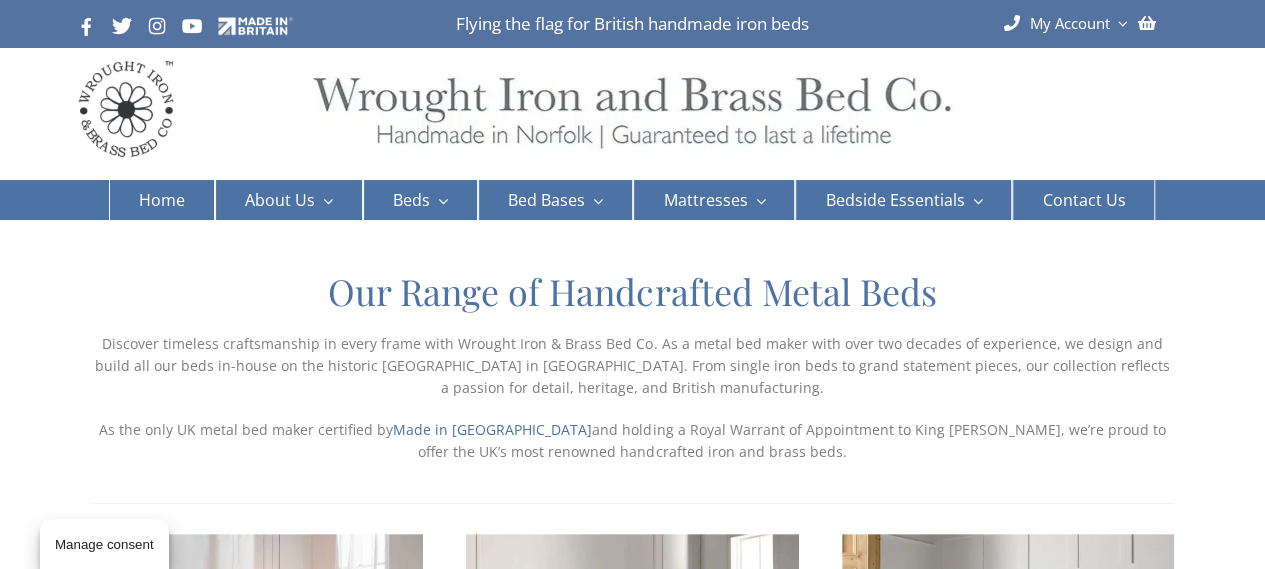 scroll, scrollTop: 0, scrollLeft: 0, axis: both 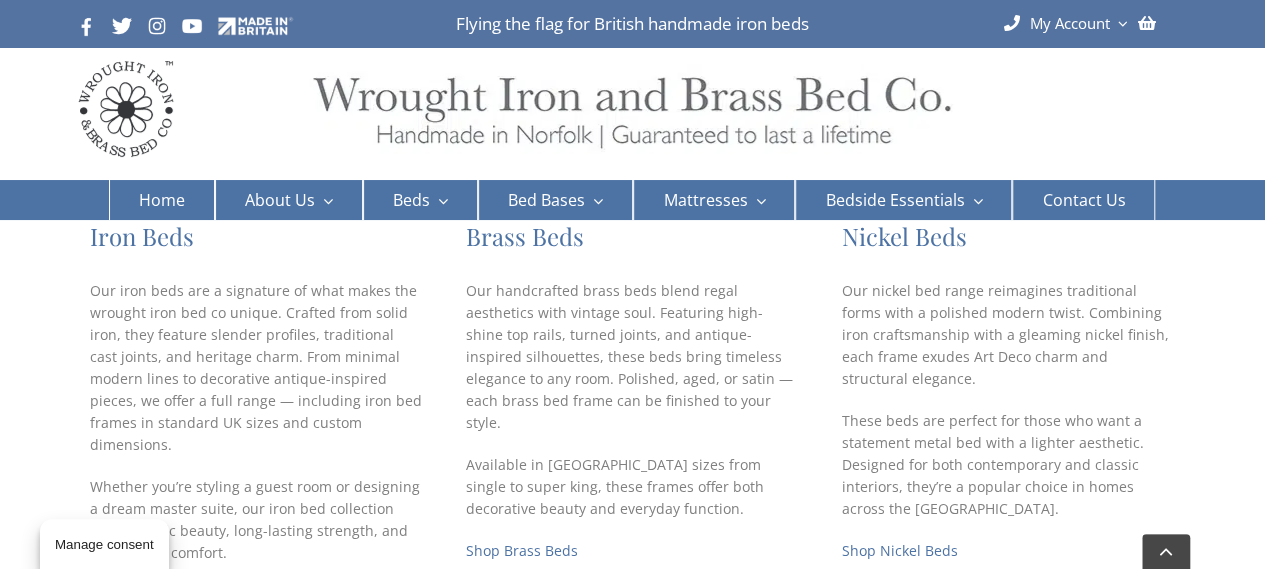 drag, startPoint x: 1272, startPoint y: 44, endPoint x: 1242, endPoint y: 133, distance: 93.92018 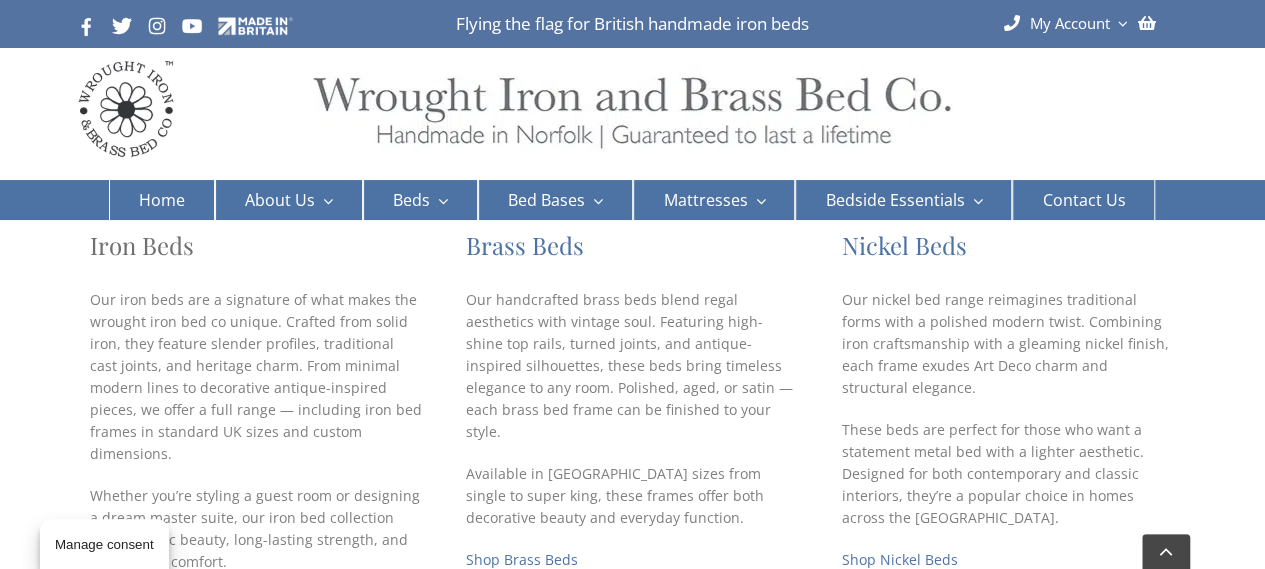 click on "Iron Beds" at bounding box center (142, 245) 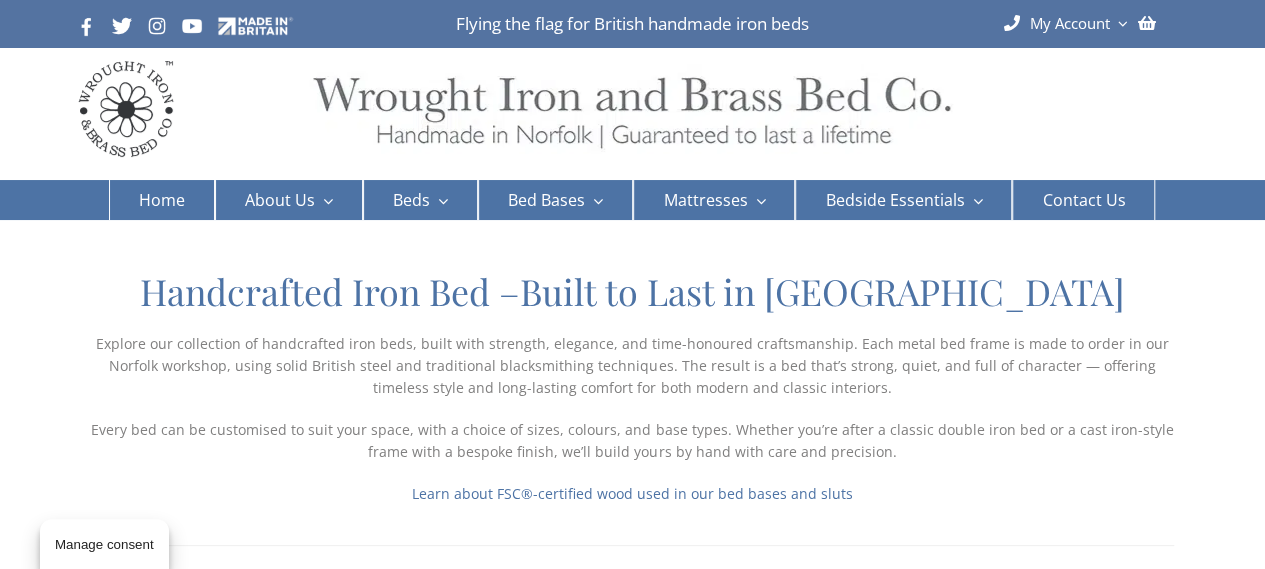 scroll, scrollTop: 0, scrollLeft: 0, axis: both 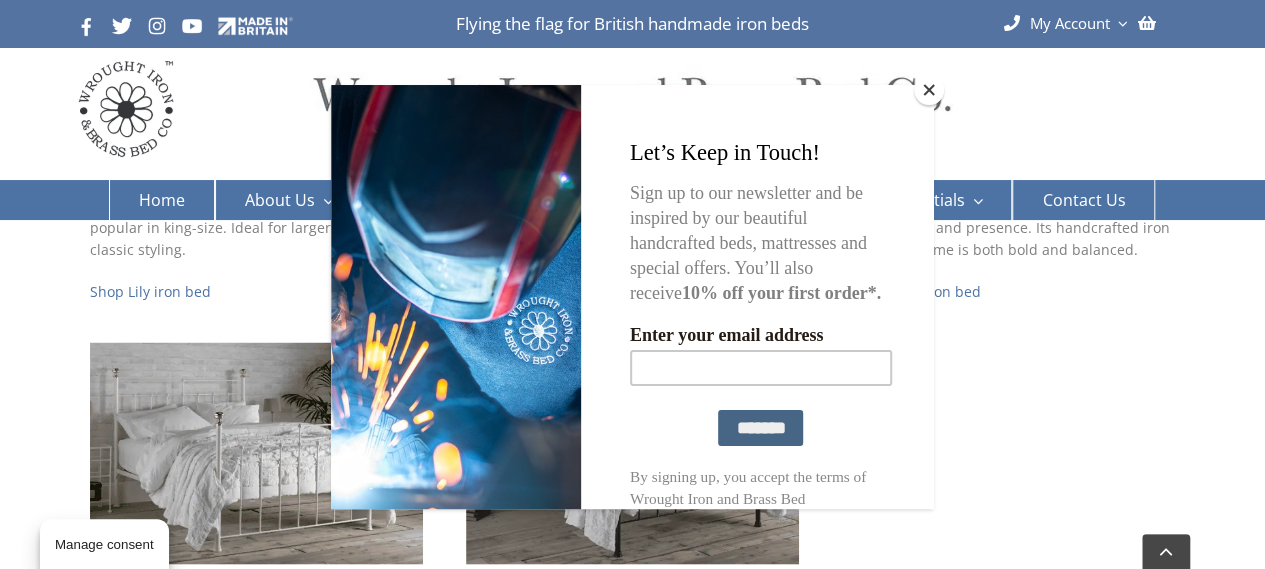 drag, startPoint x: 1264, startPoint y: 51, endPoint x: 1270, endPoint y: 253, distance: 202.0891 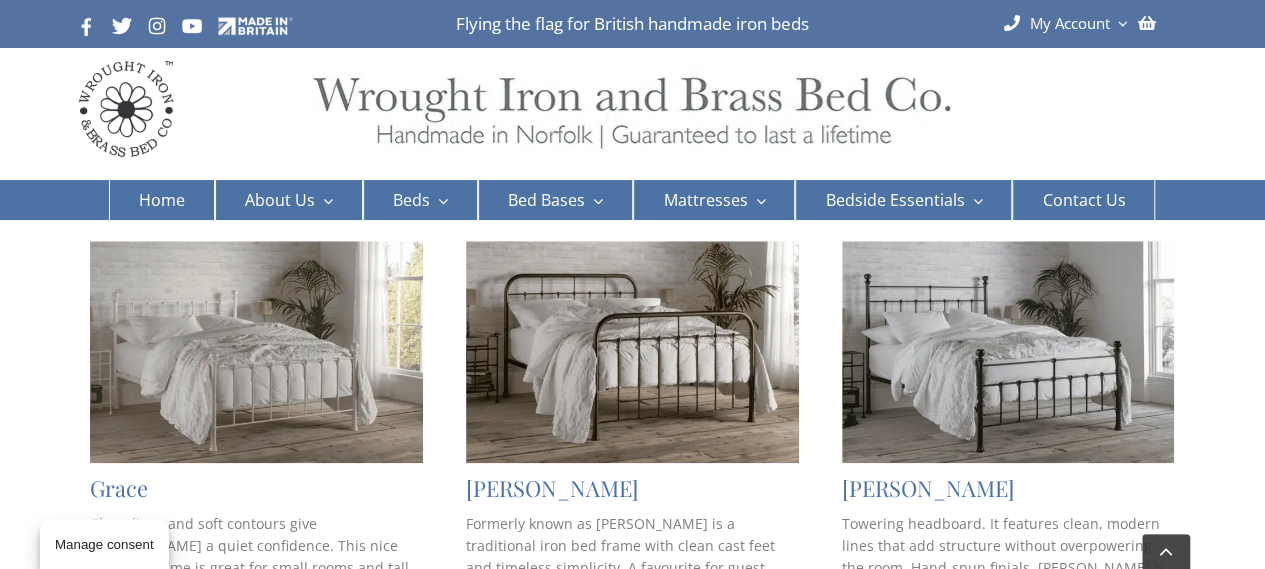 scroll, scrollTop: 887, scrollLeft: 0, axis: vertical 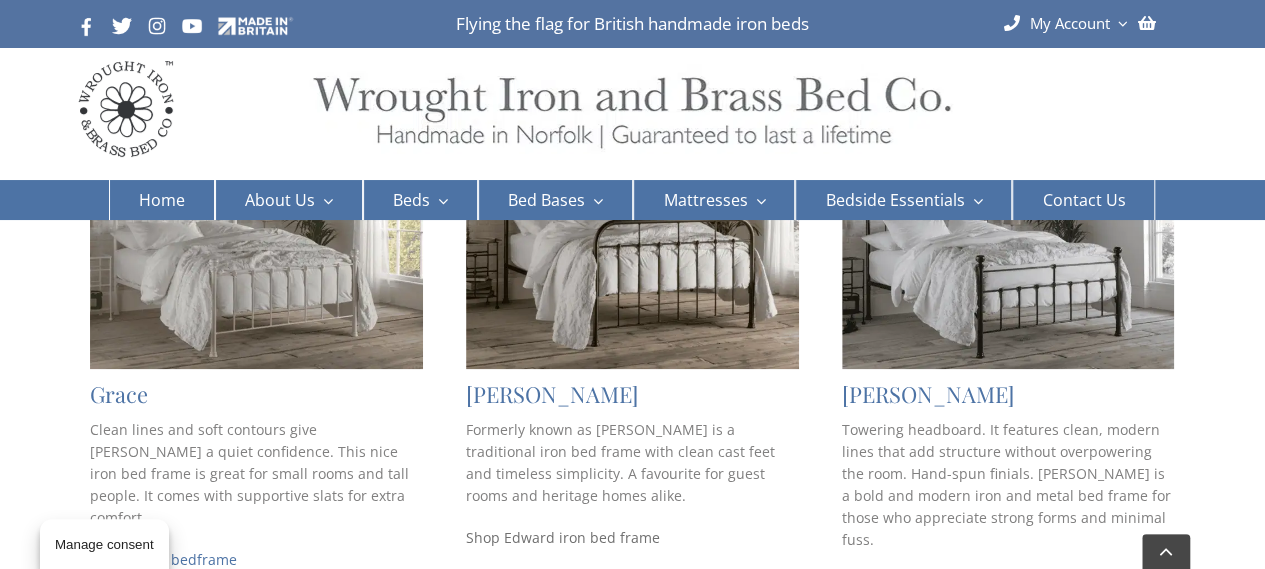 click on "Shop Edward iron bed frame" at bounding box center (563, 537) 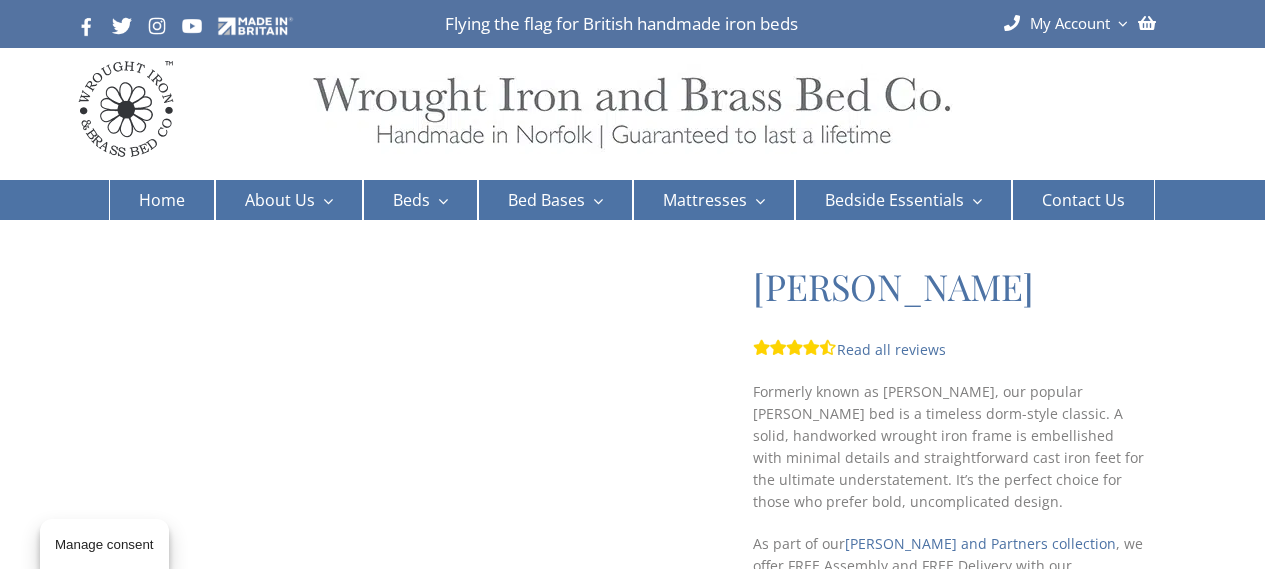 scroll, scrollTop: 0, scrollLeft: 0, axis: both 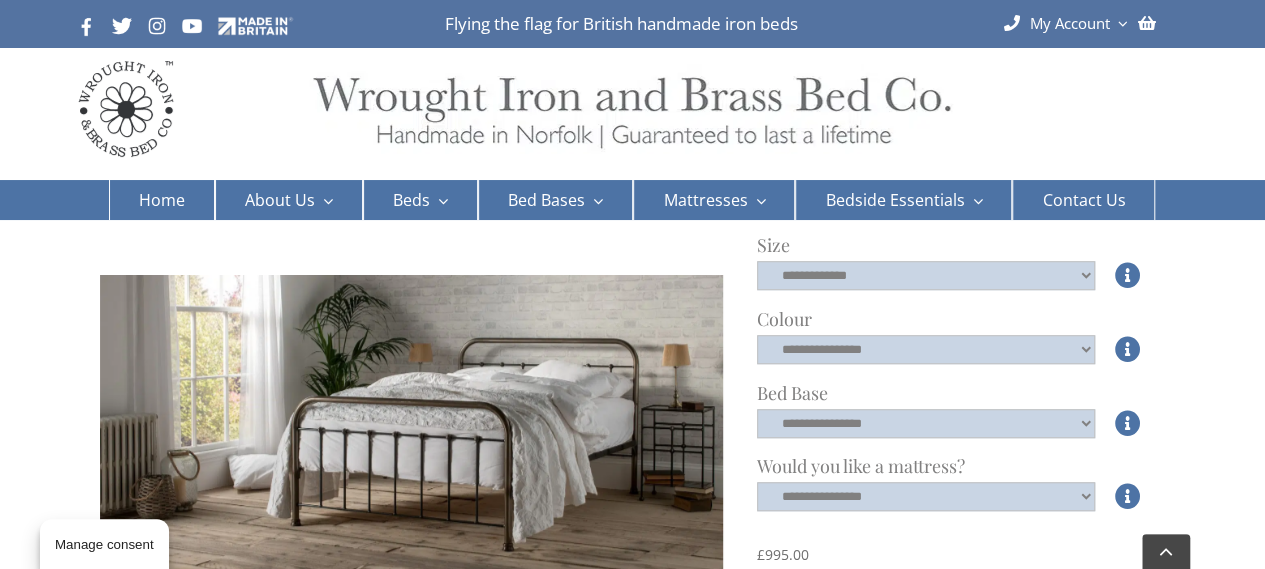 drag, startPoint x: 1269, startPoint y: 79, endPoint x: 1264, endPoint y: 159, distance: 80.1561 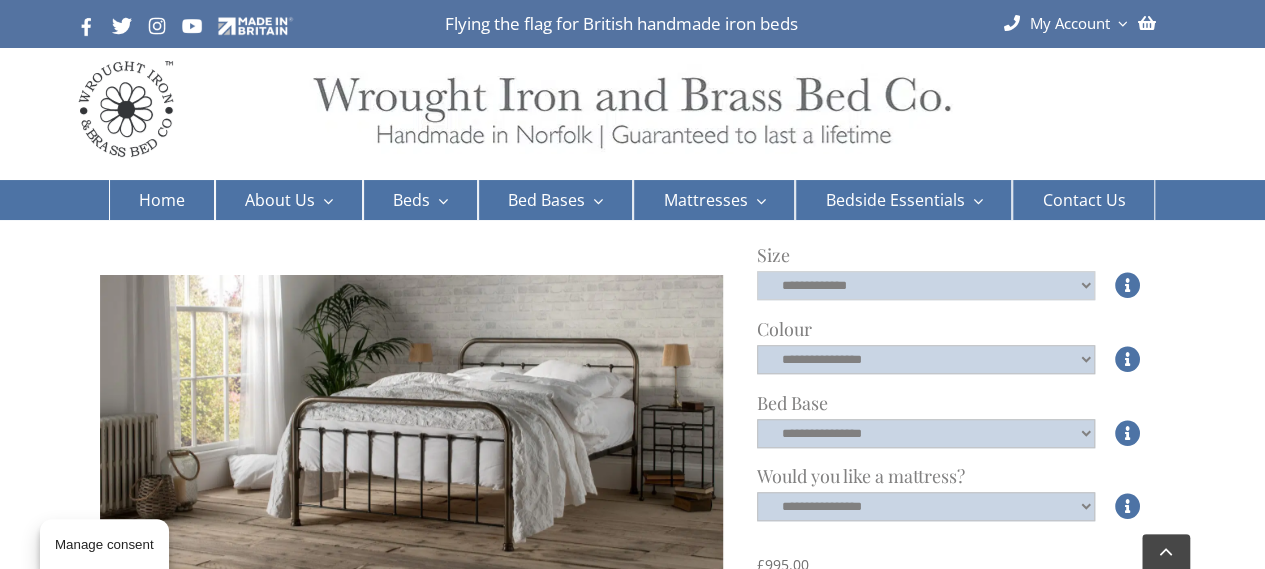 click on "**********" 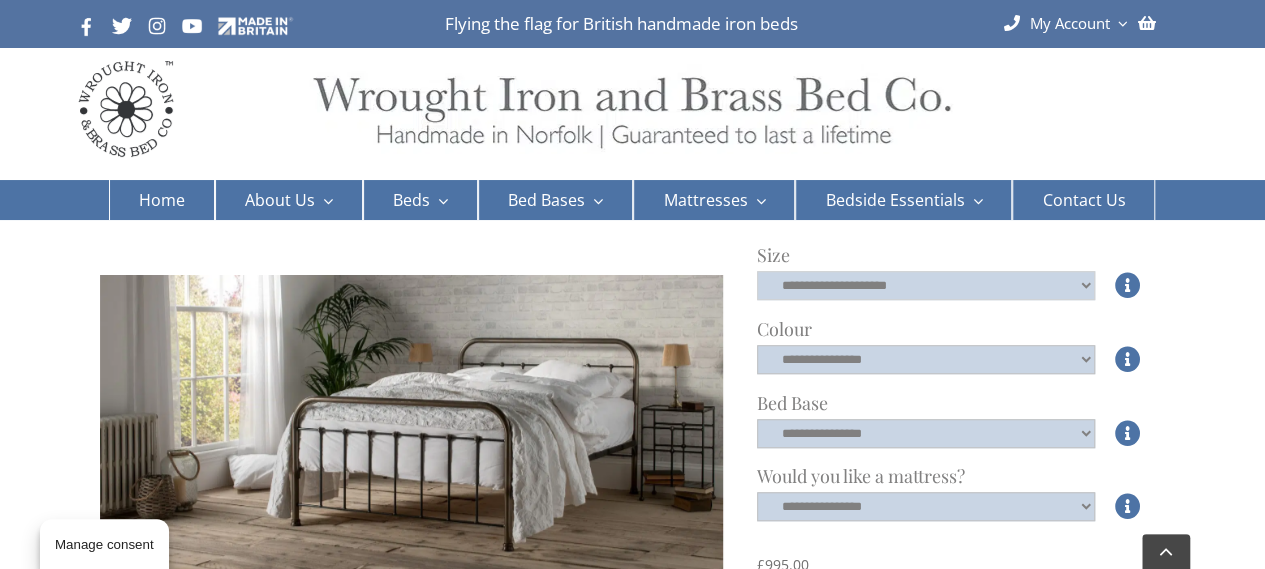 click on "**********" 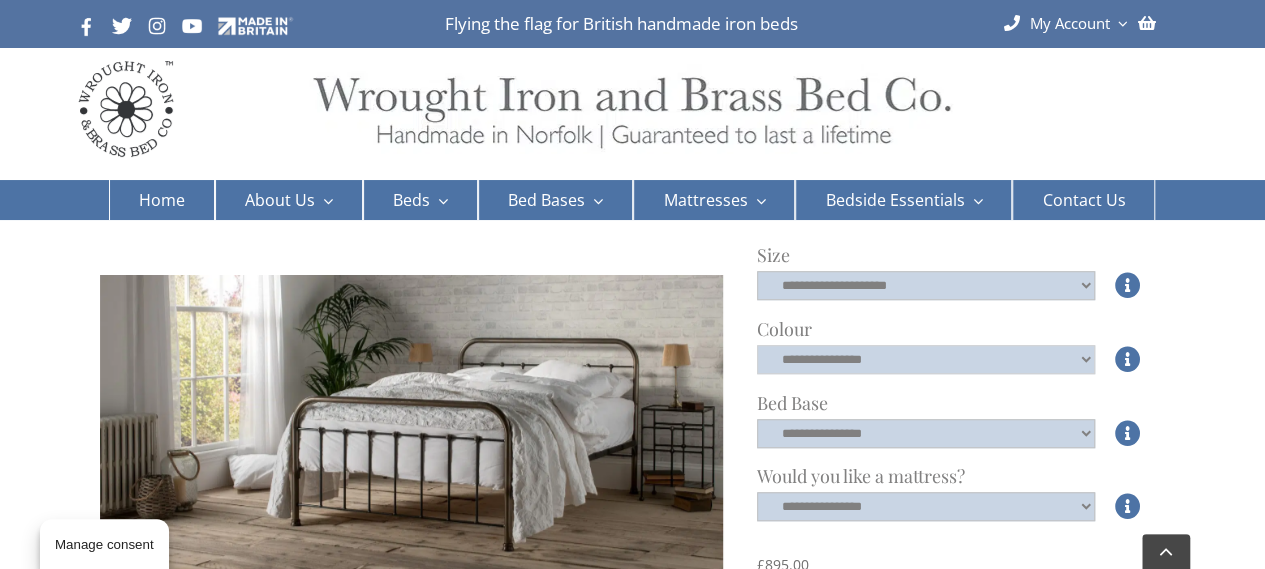 click on "**********" 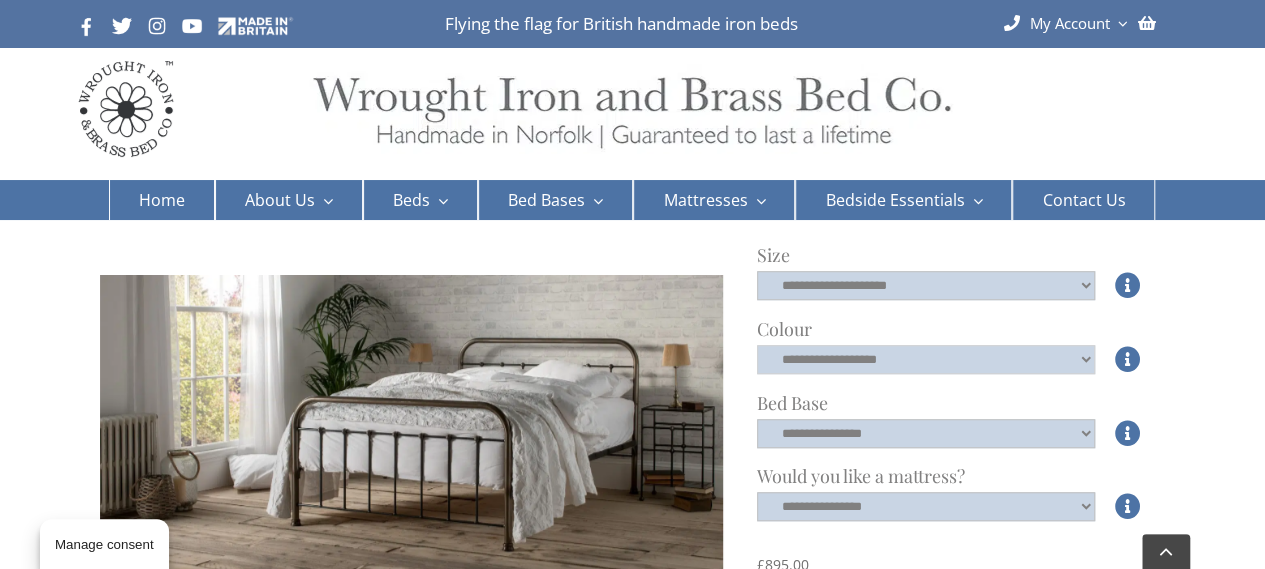 click on "**********" 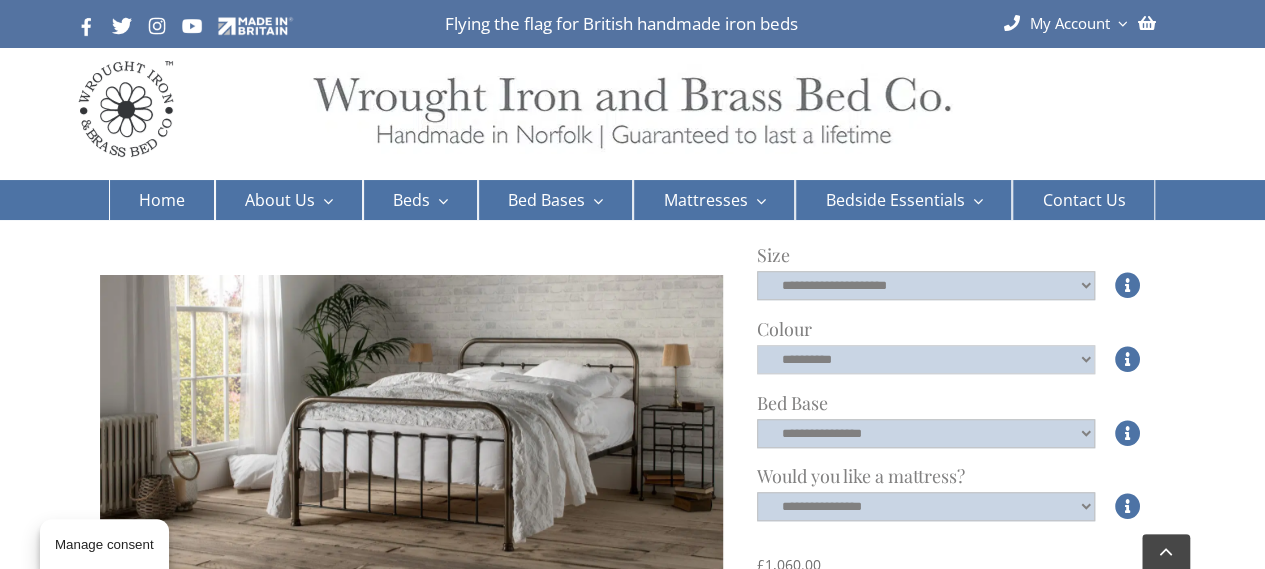 click on "**********" 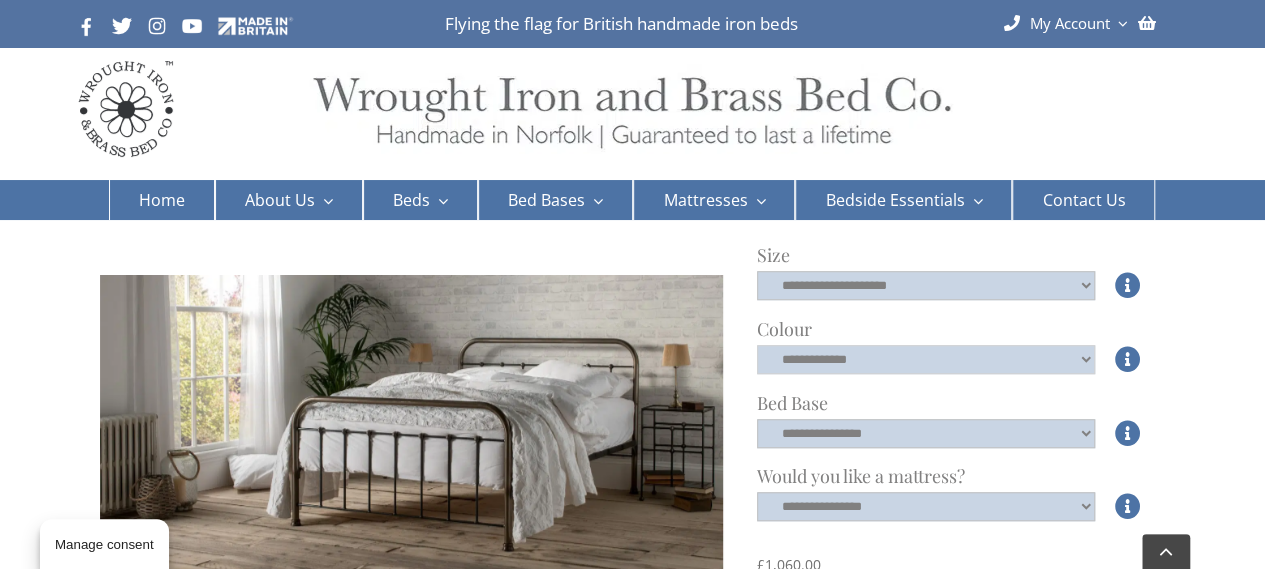 click on "**********" 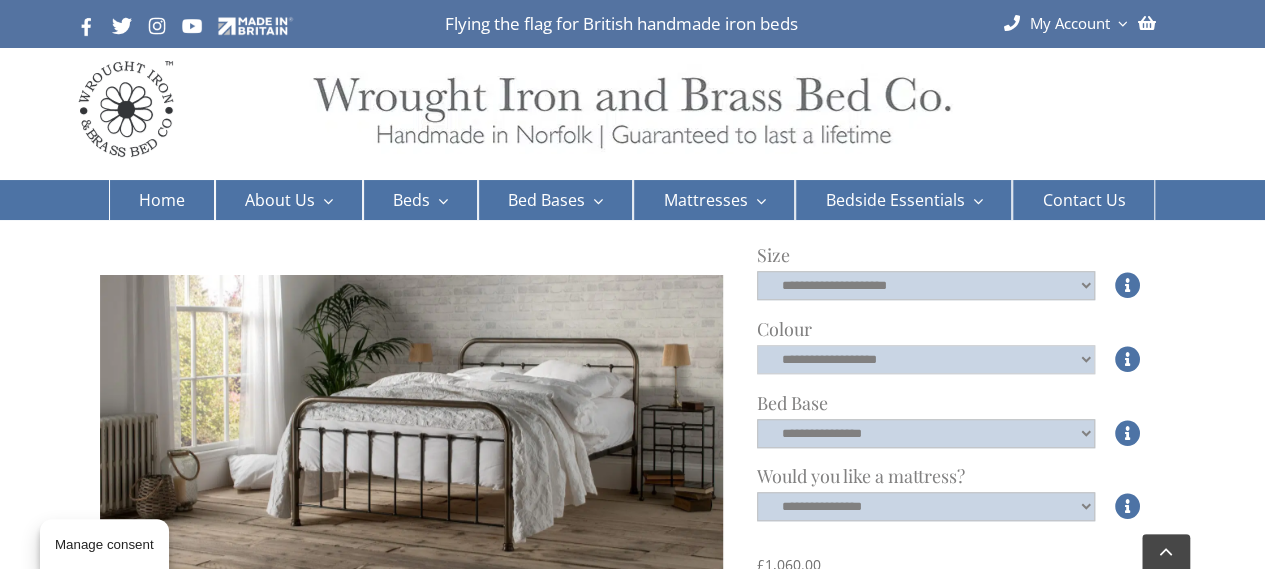 click on "**********" 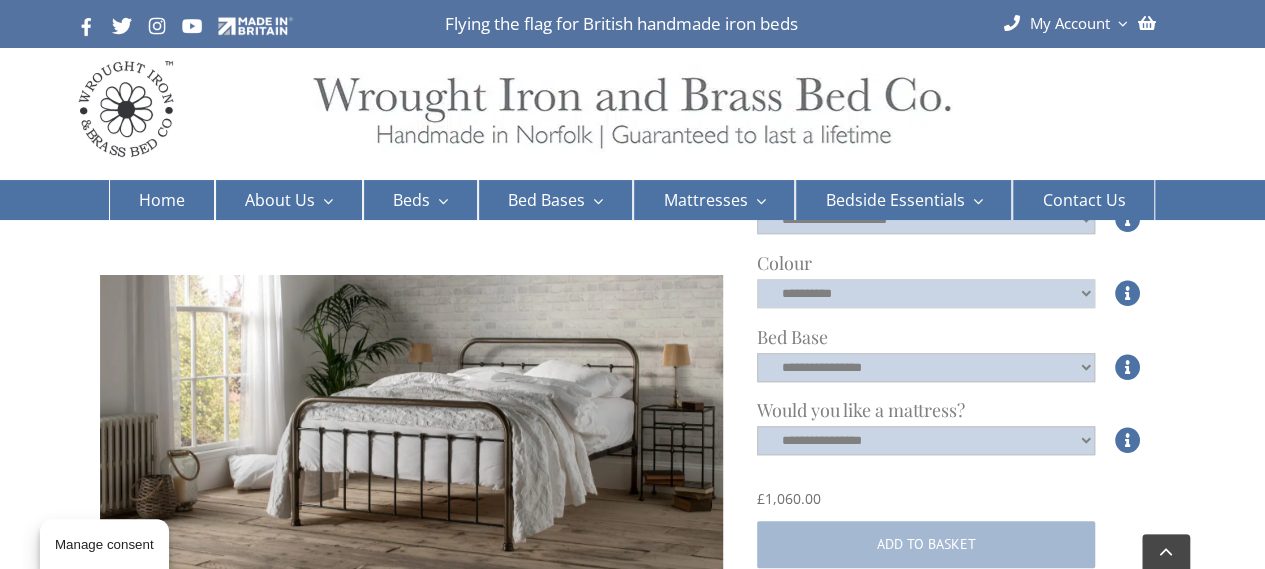 scroll, scrollTop: 641, scrollLeft: 0, axis: vertical 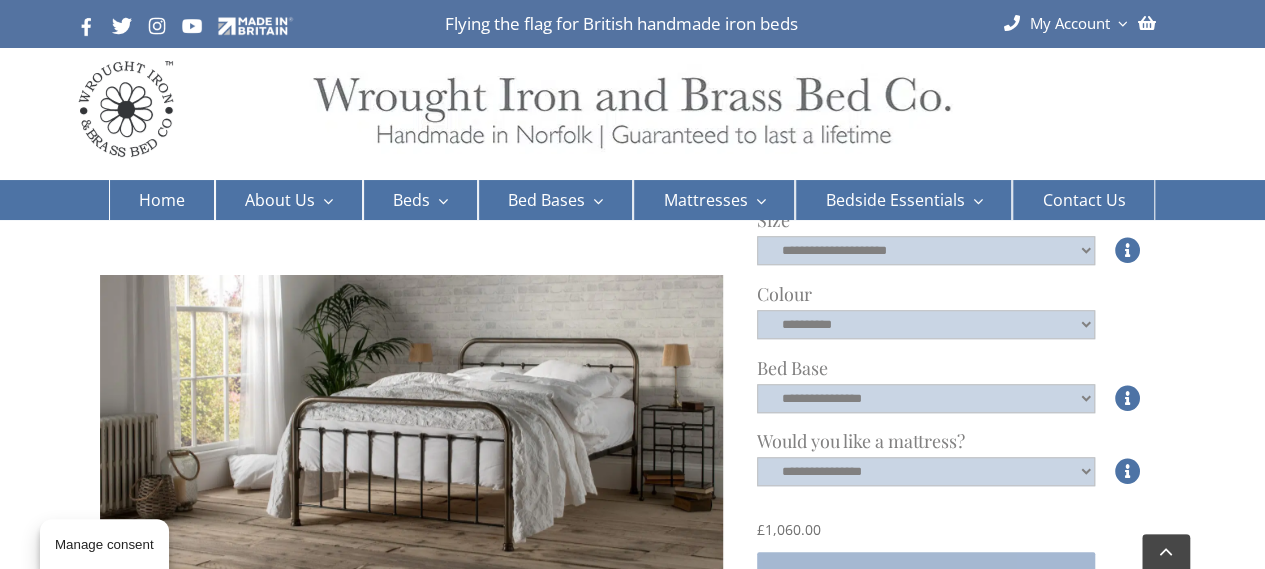 click at bounding box center [1128, 324] 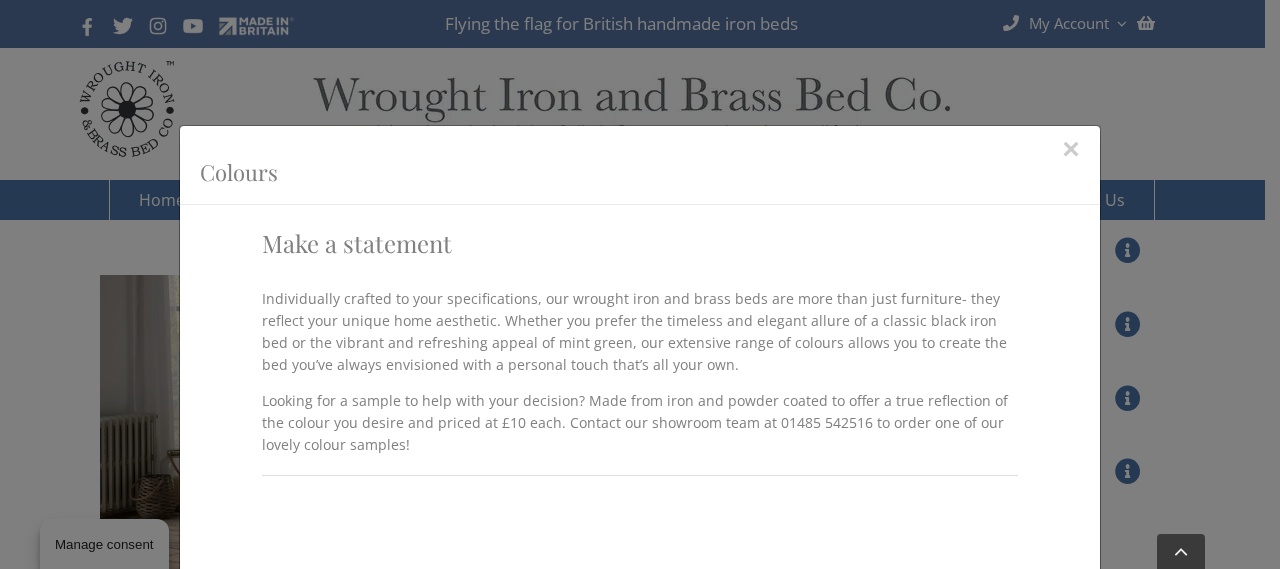 click on "×" at bounding box center [1071, 149] 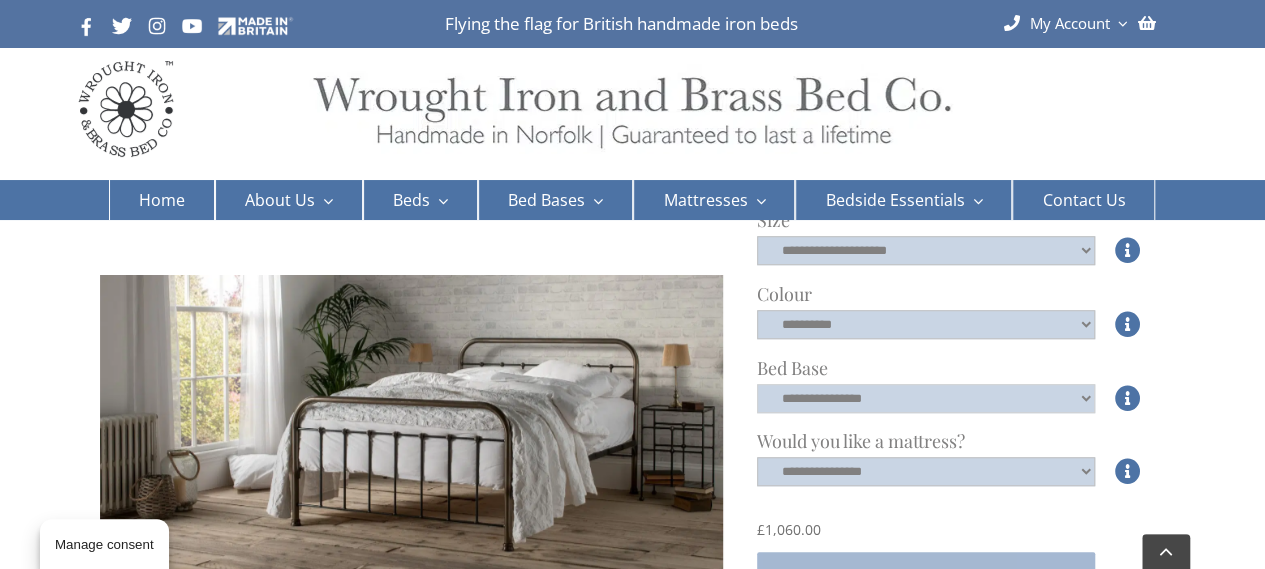 click on "**********" 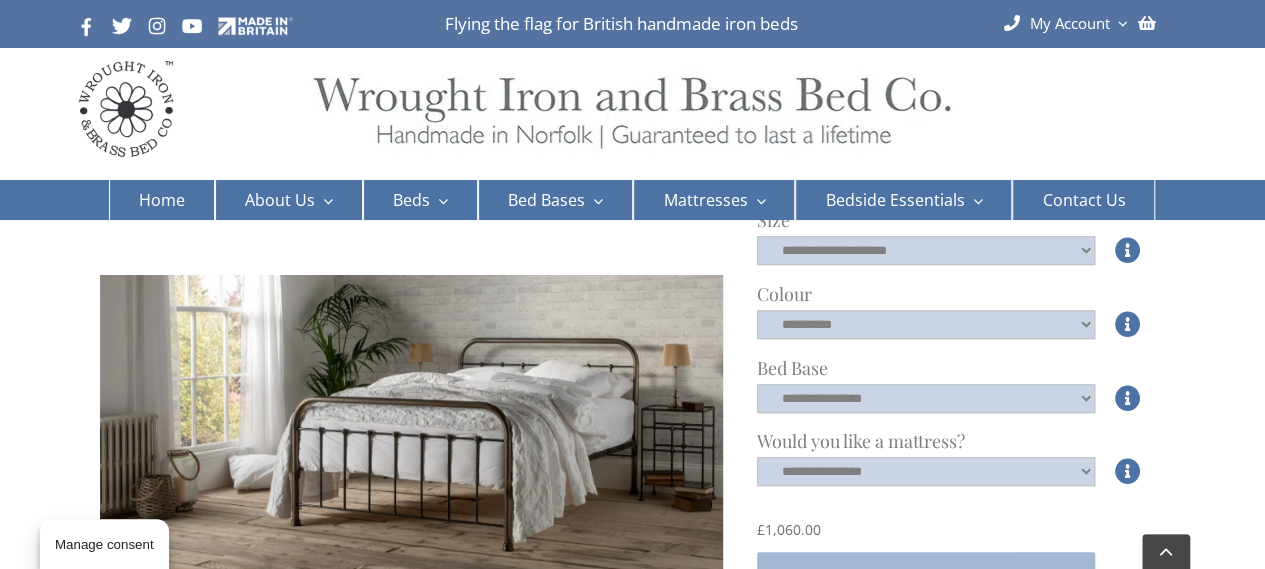 click on "Would you like a mattress?
Would you like a mattress?" at bounding box center [951, 441] 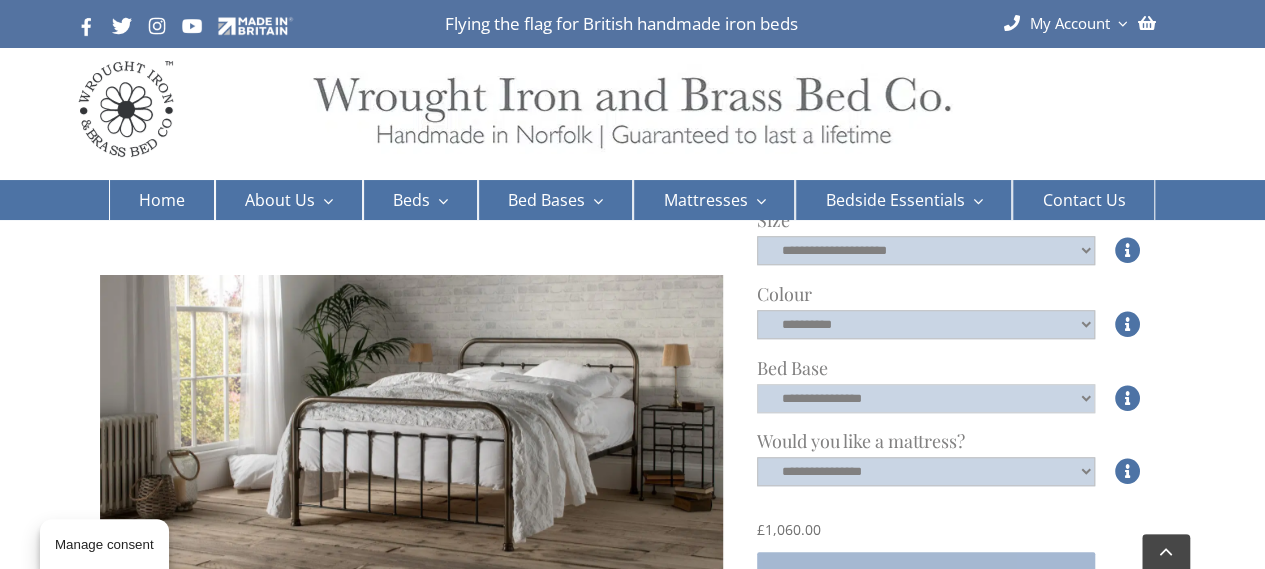 click on "**********" 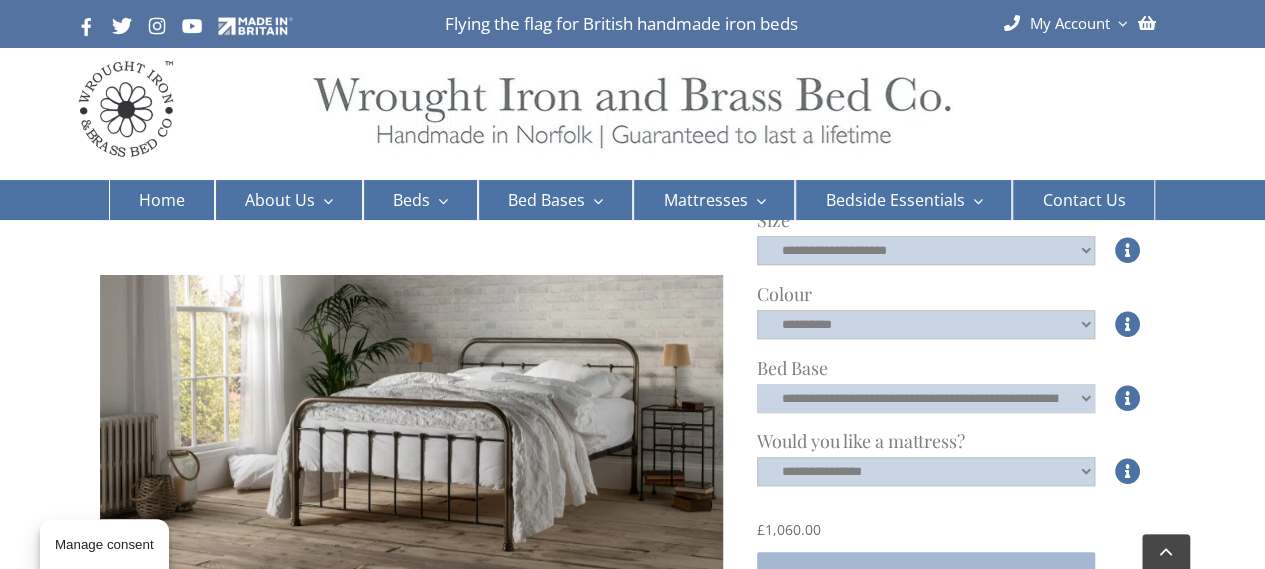 click on "**********" 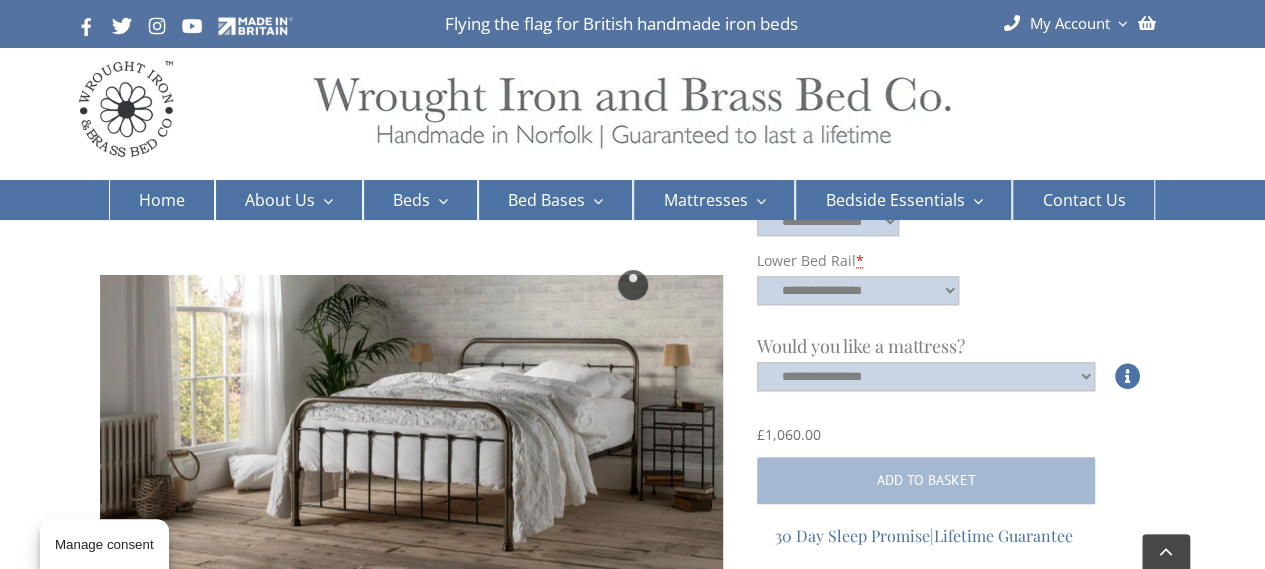 scroll, scrollTop: 864, scrollLeft: 0, axis: vertical 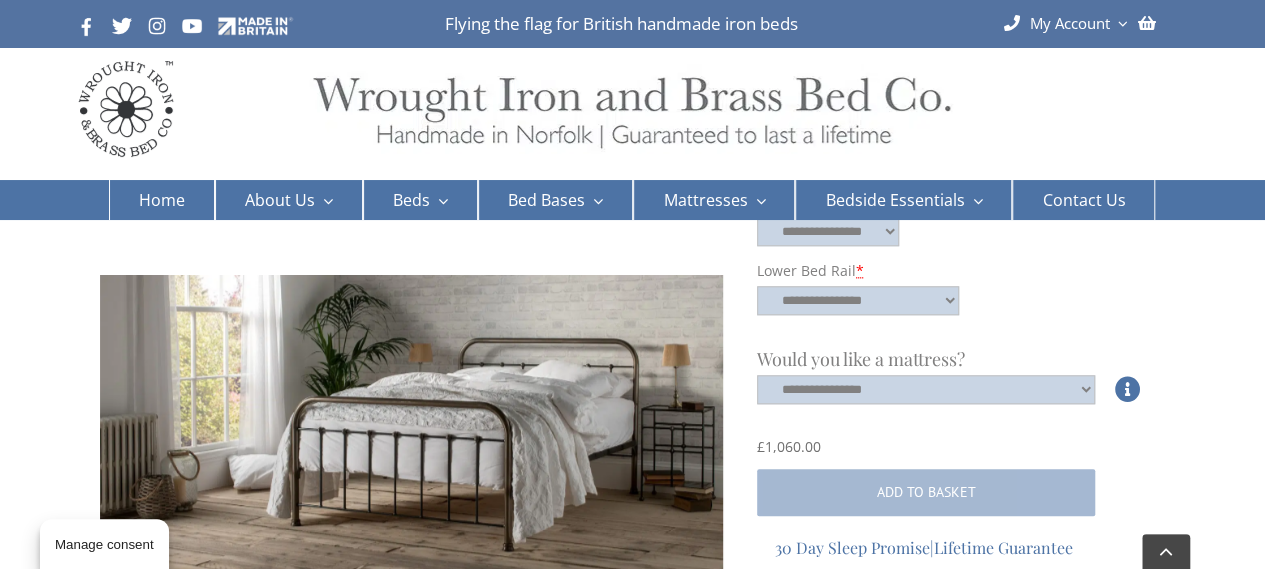 click on "**********" at bounding box center (926, 390) 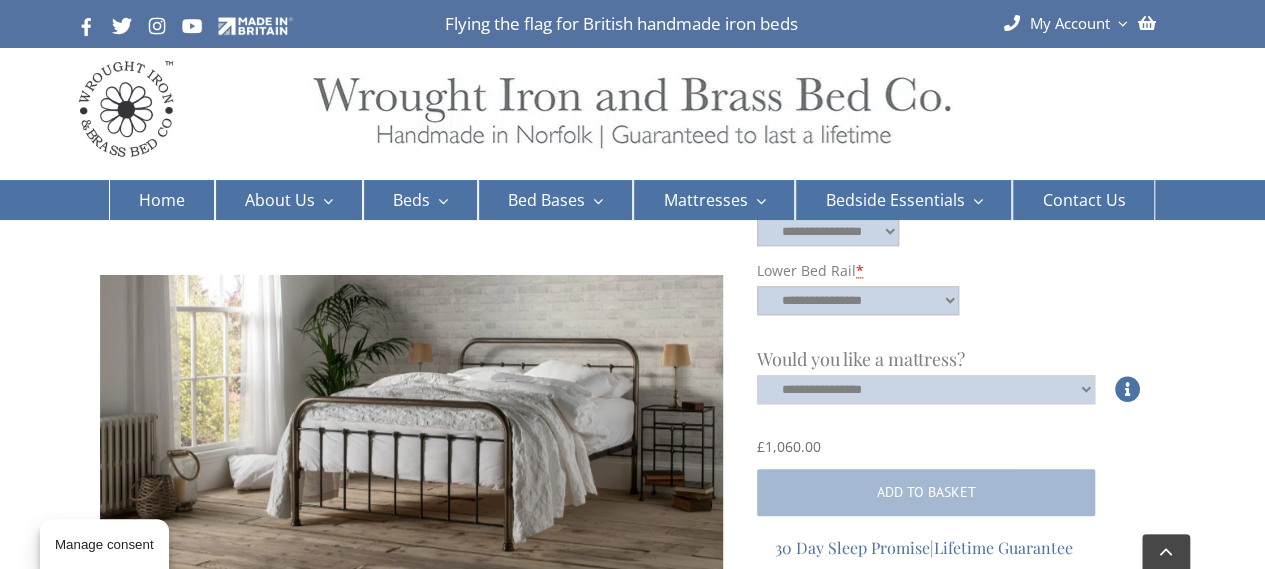 click on "**********" at bounding box center [926, 389] 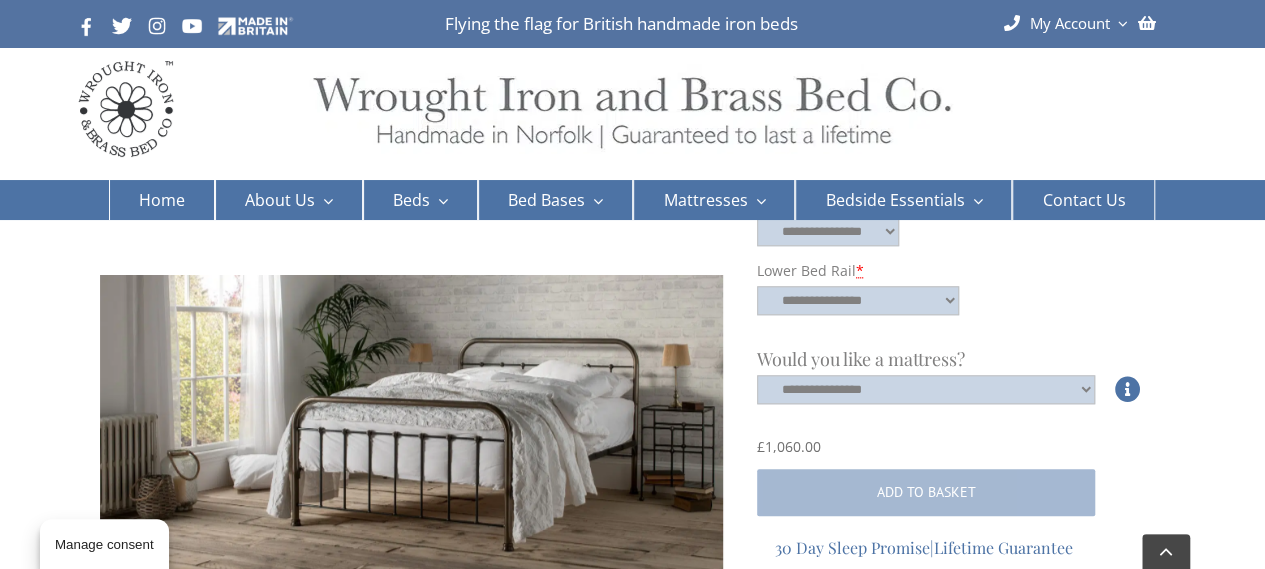 click on "£ 1,060.00
Bed Base  →  Please choose product options. Would you like a mattress?  →  Please choose an option.
*
Edward quantity
* *
Add to basket" at bounding box center [951, 470] 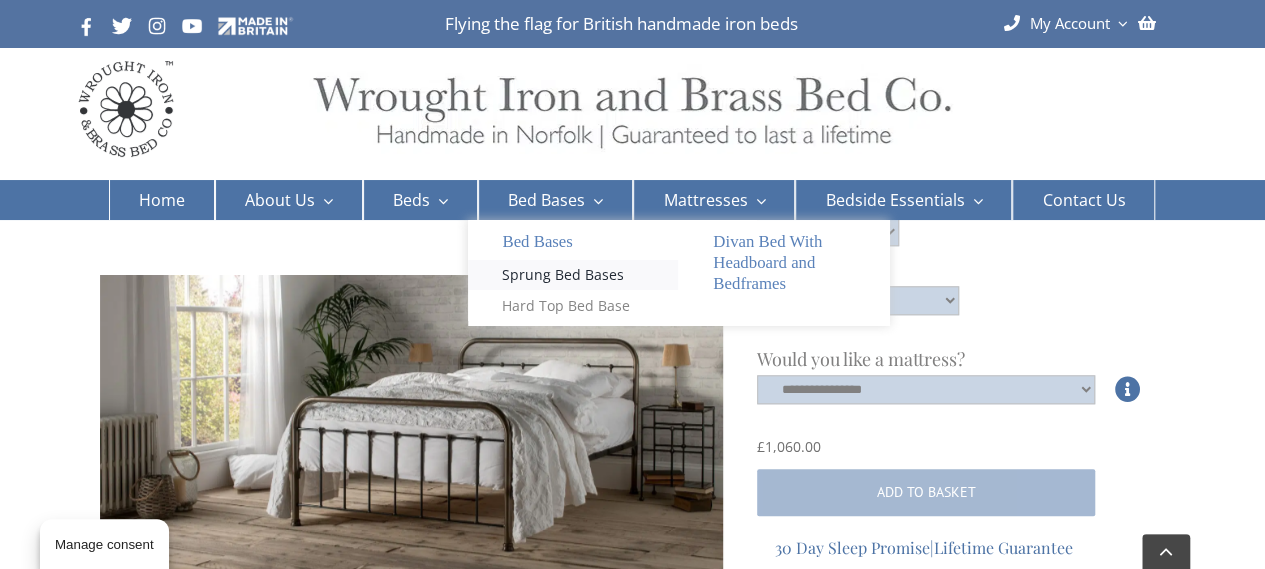 click on "Sprung Bed Bases" at bounding box center (563, 275) 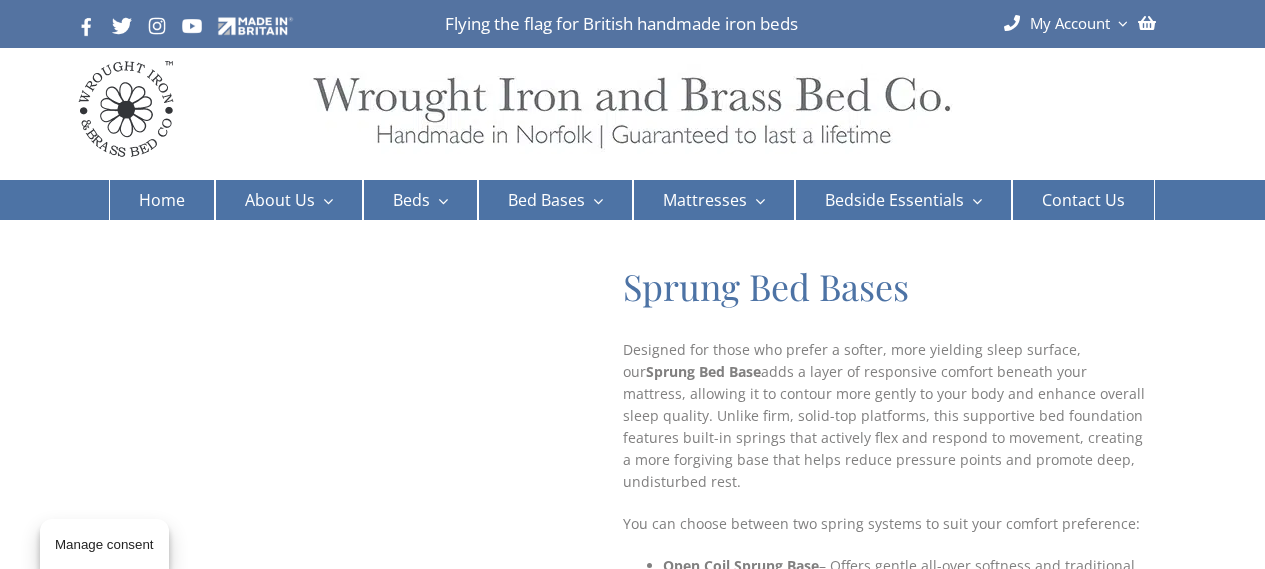 scroll, scrollTop: 0, scrollLeft: 0, axis: both 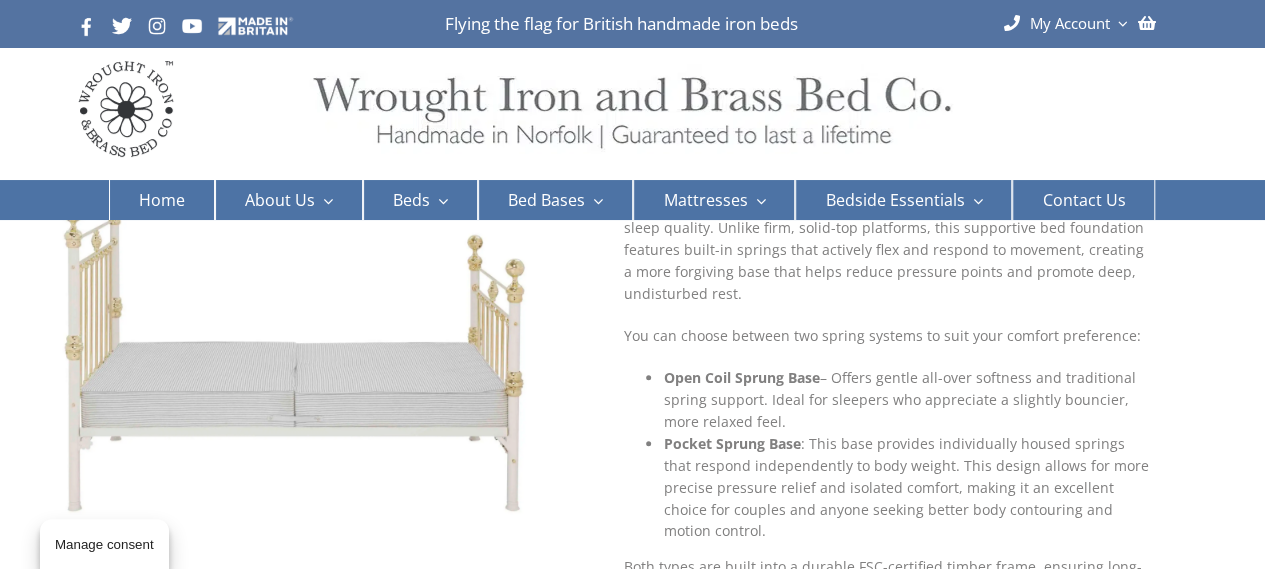 drag, startPoint x: 1268, startPoint y: 69, endPoint x: 1254, endPoint y: 110, distance: 43.32436 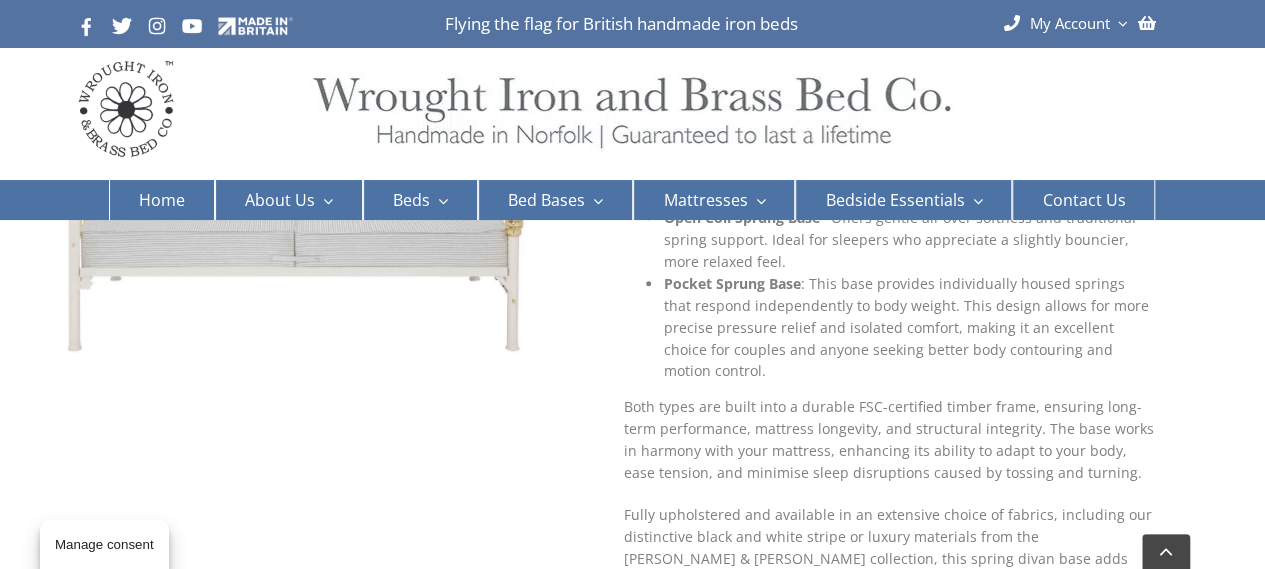 scroll, scrollTop: 373, scrollLeft: 0, axis: vertical 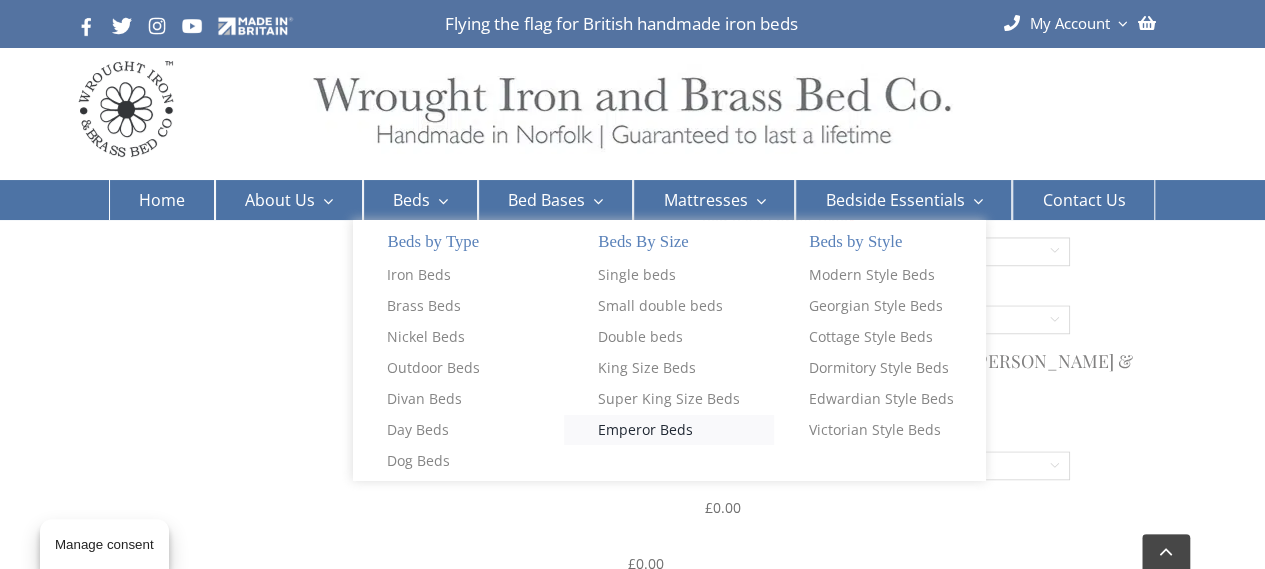 click on "Emperor Beds" at bounding box center (645, 430) 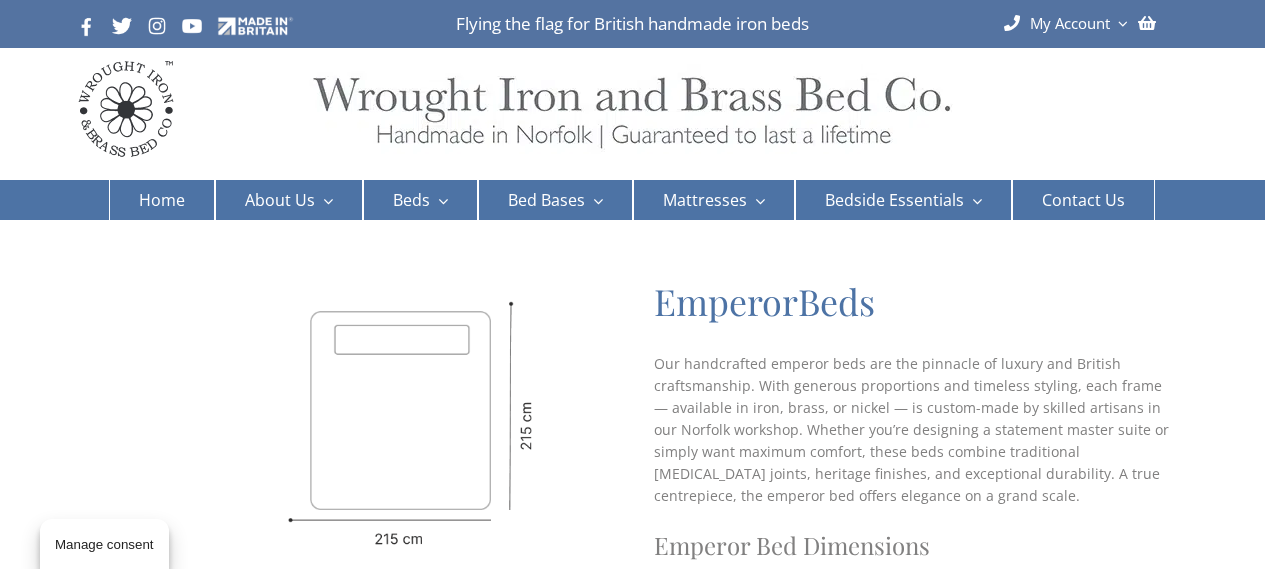 scroll, scrollTop: 0, scrollLeft: 0, axis: both 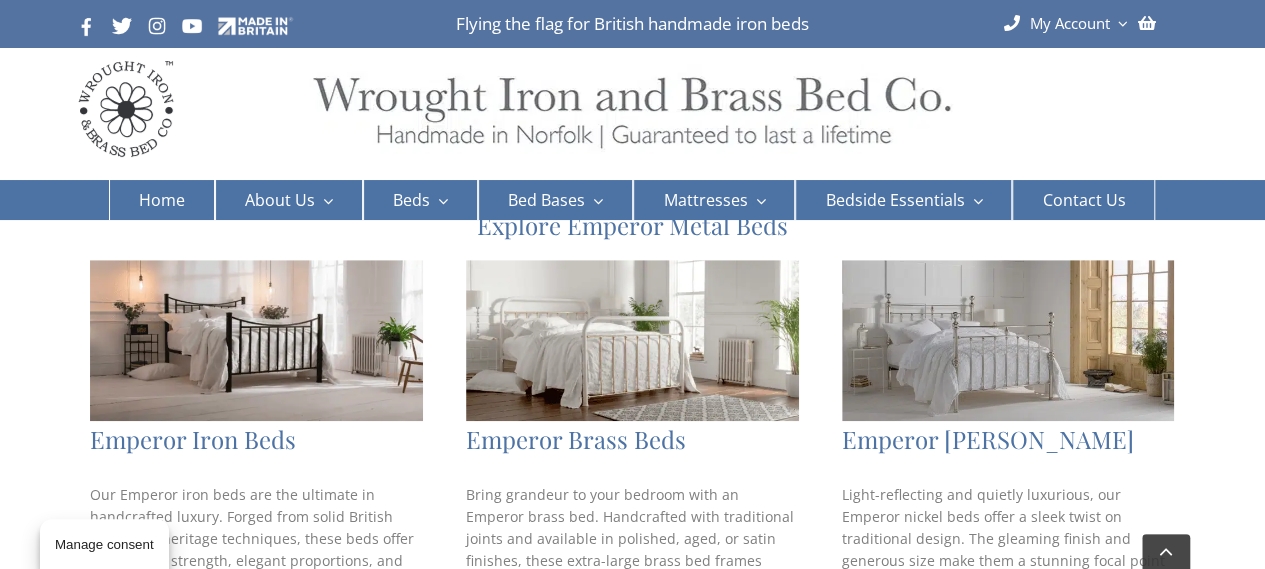 drag, startPoint x: 1278, startPoint y: 88, endPoint x: 1279, endPoint y: 203, distance: 115.00435 